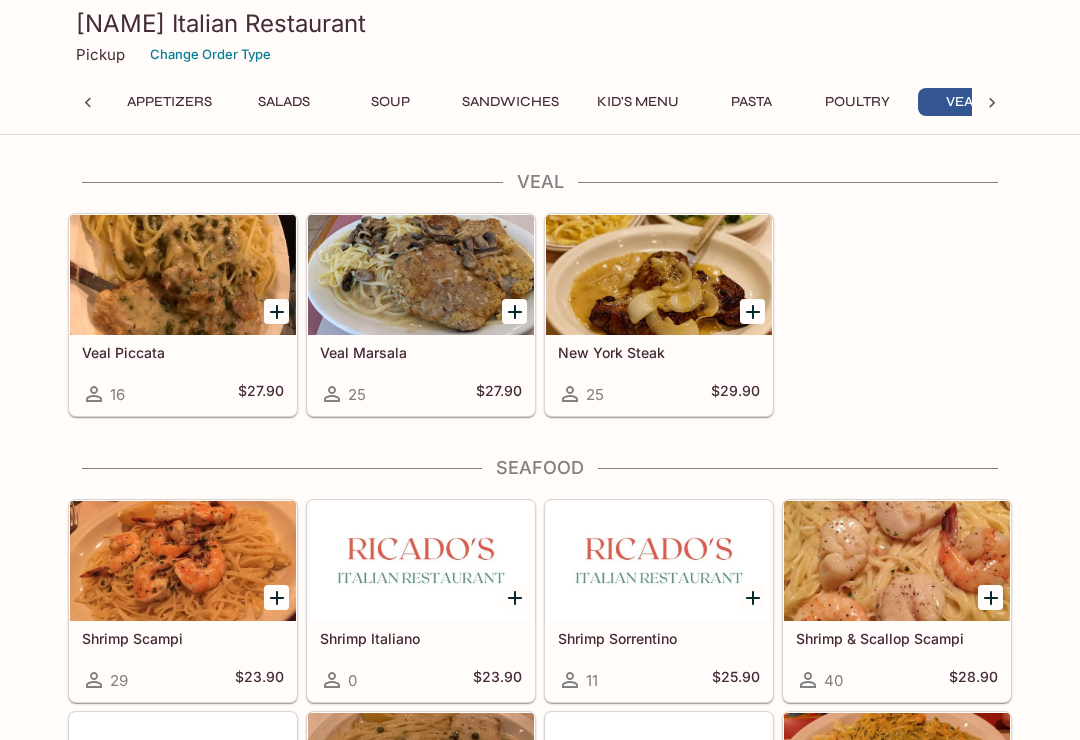 scroll, scrollTop: 4156, scrollLeft: 0, axis: vertical 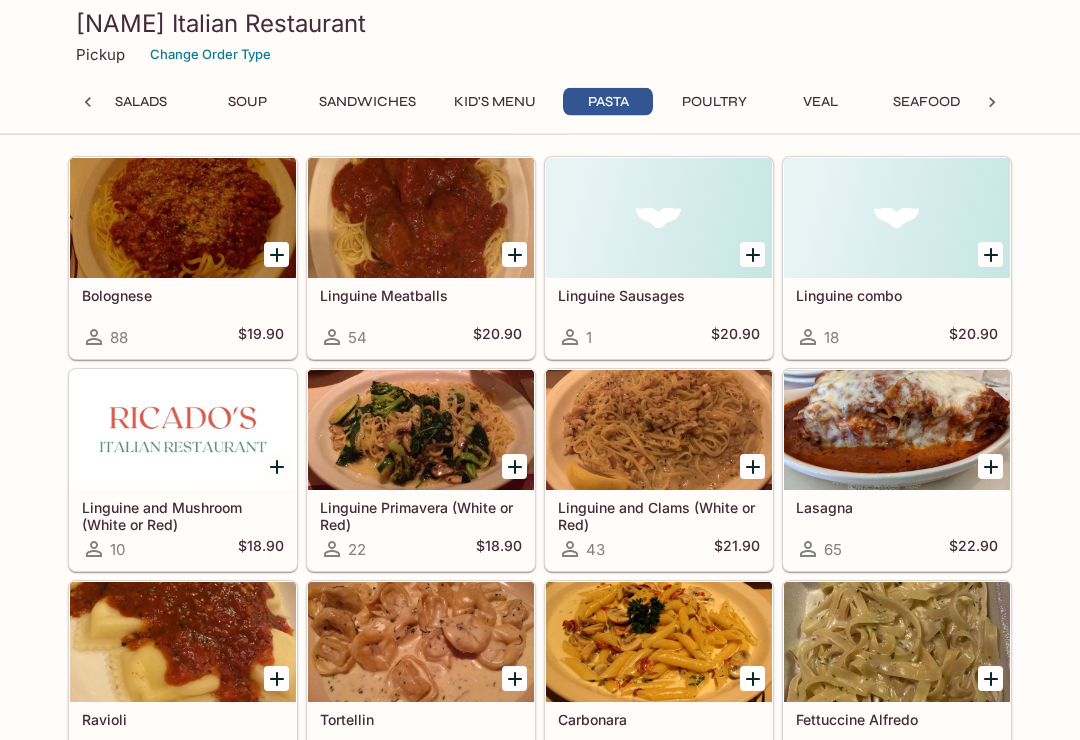 click at bounding box center (421, 431) 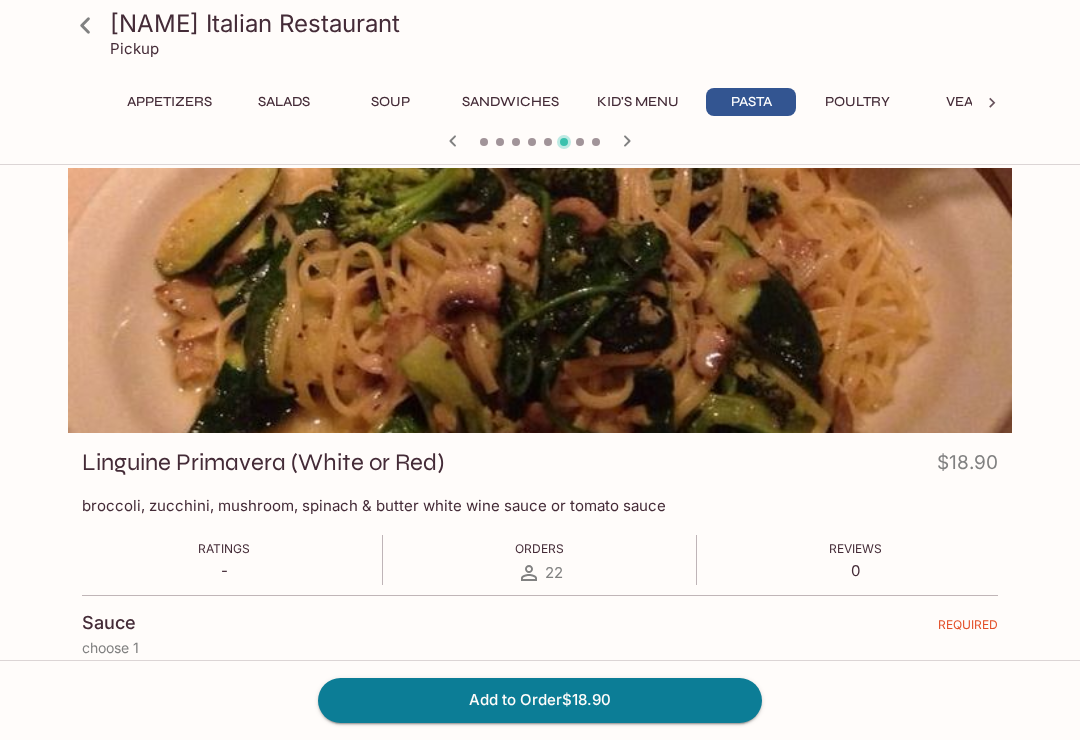 scroll, scrollTop: 0, scrollLeft: 0, axis: both 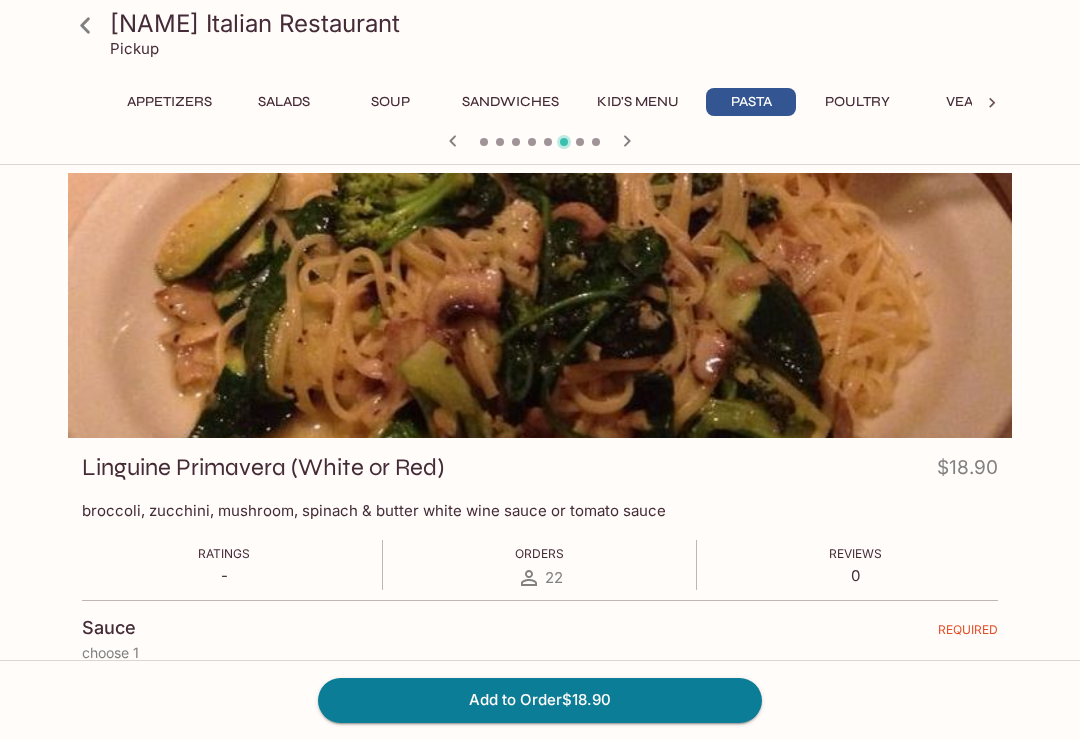 click at bounding box center (540, 305) 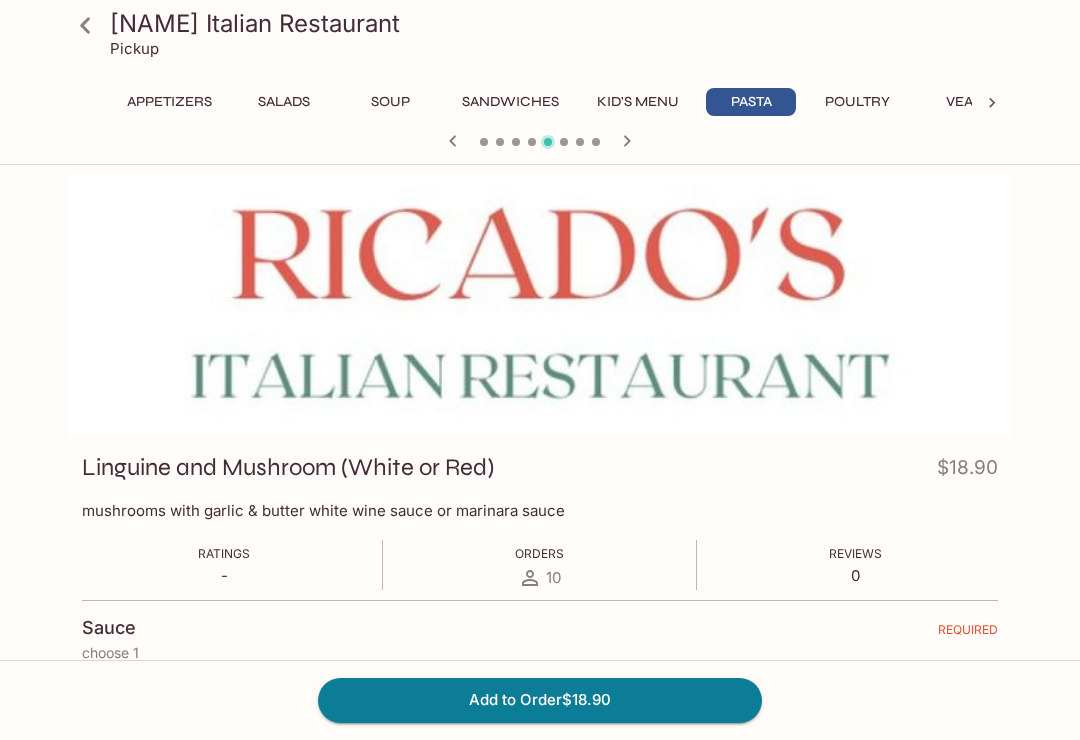 click on "Pasta" at bounding box center (751, 102) 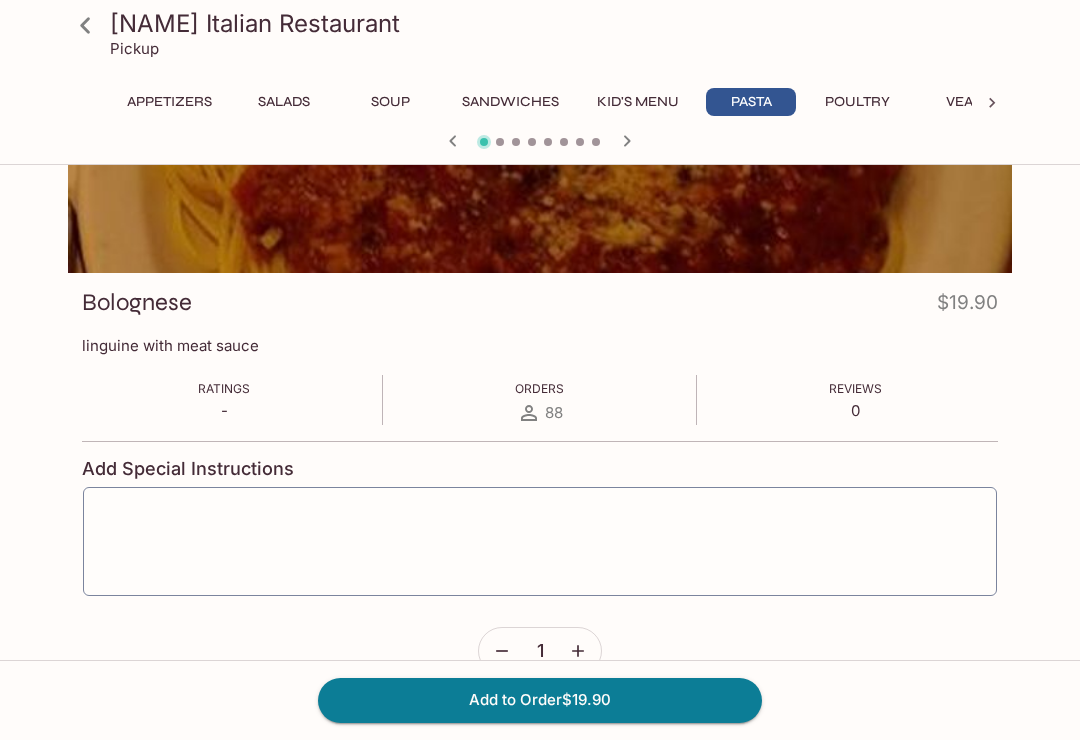 scroll, scrollTop: 178, scrollLeft: 0, axis: vertical 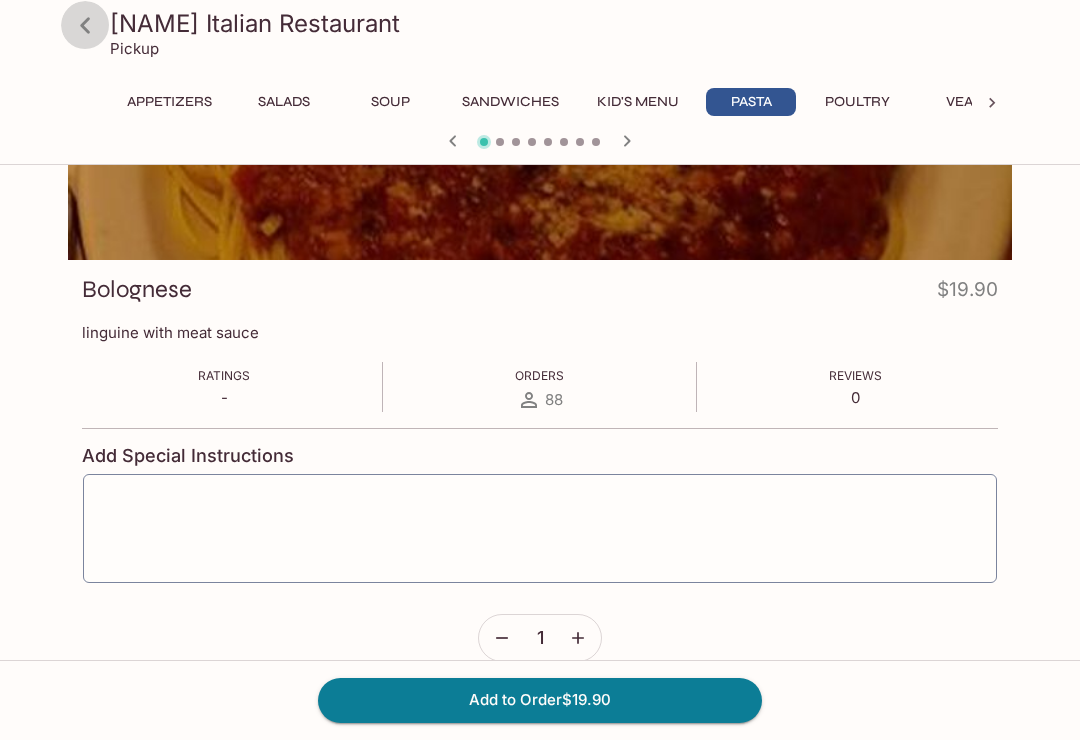 click 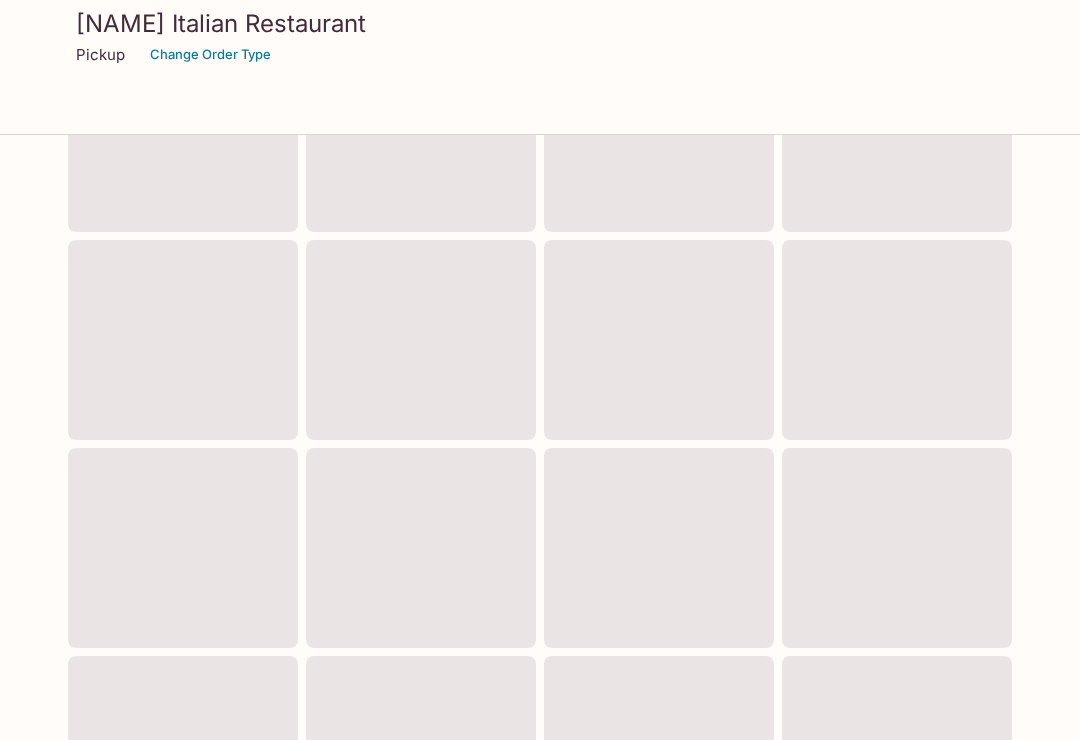 scroll, scrollTop: 0, scrollLeft: 0, axis: both 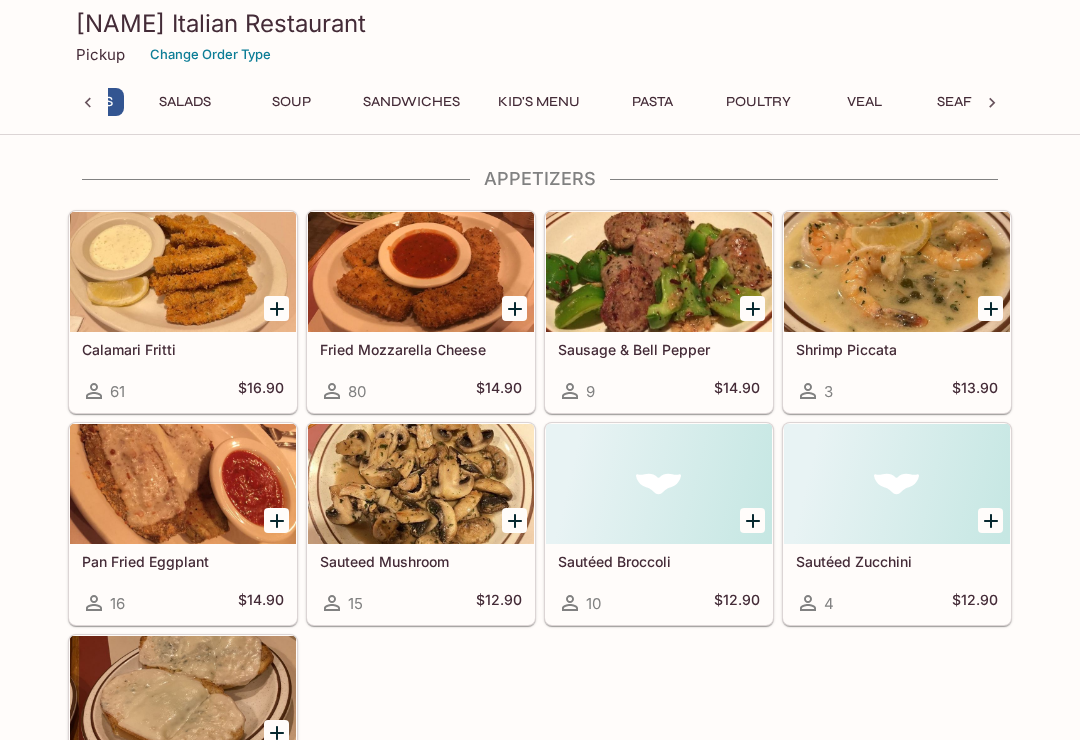 click on "Veal" at bounding box center [864, 102] 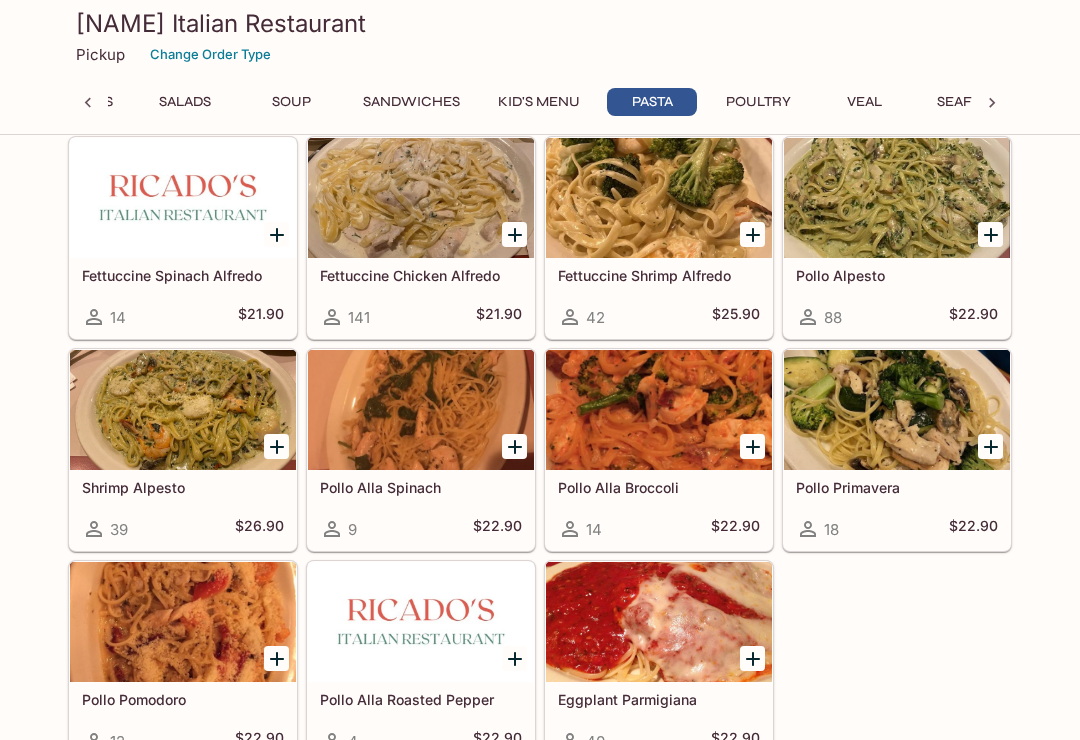 scroll, scrollTop: 2984, scrollLeft: 0, axis: vertical 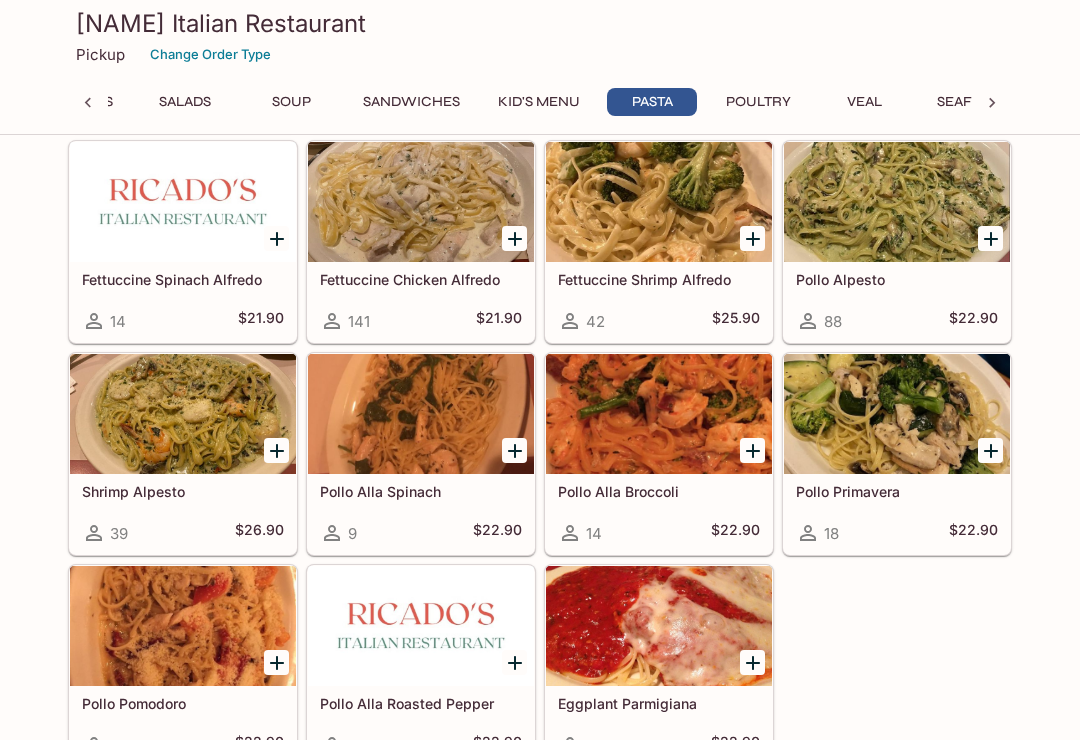 click at bounding box center [421, 414] 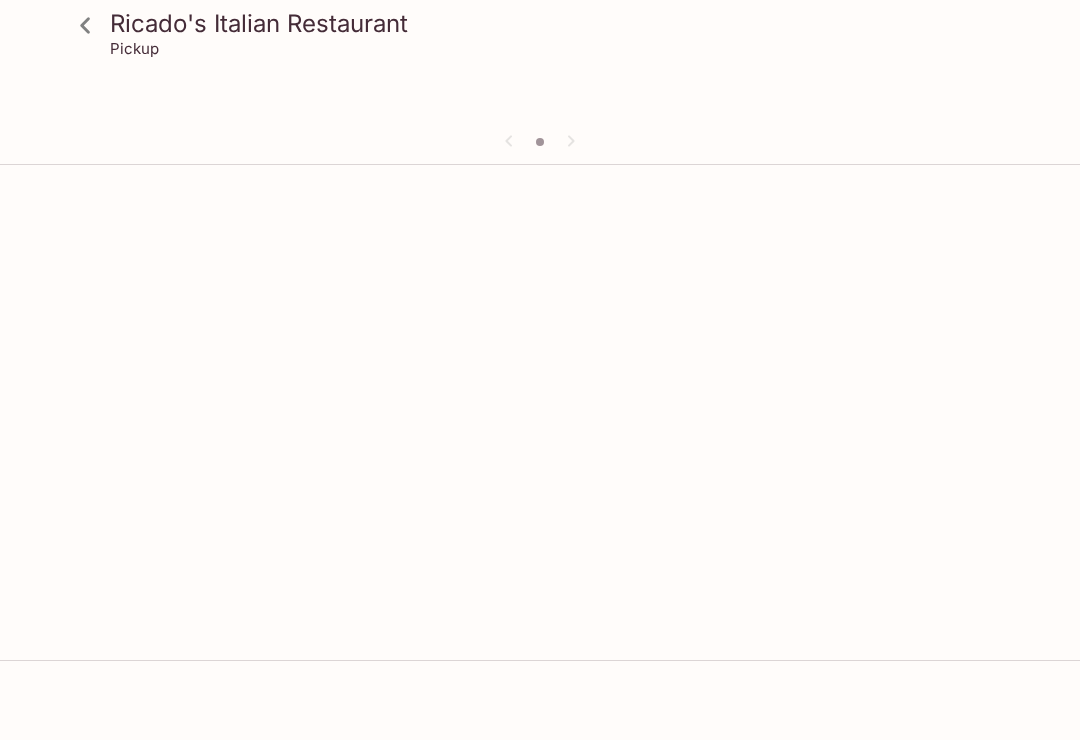scroll, scrollTop: 0, scrollLeft: 0, axis: both 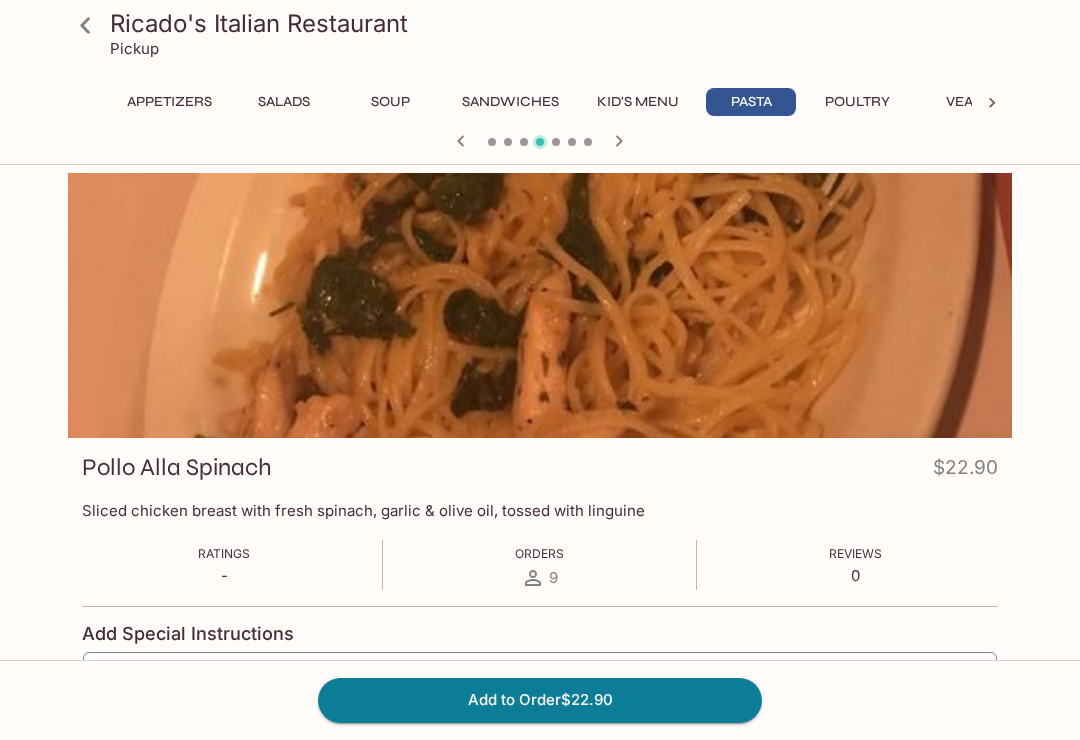 click at bounding box center [540, 305] 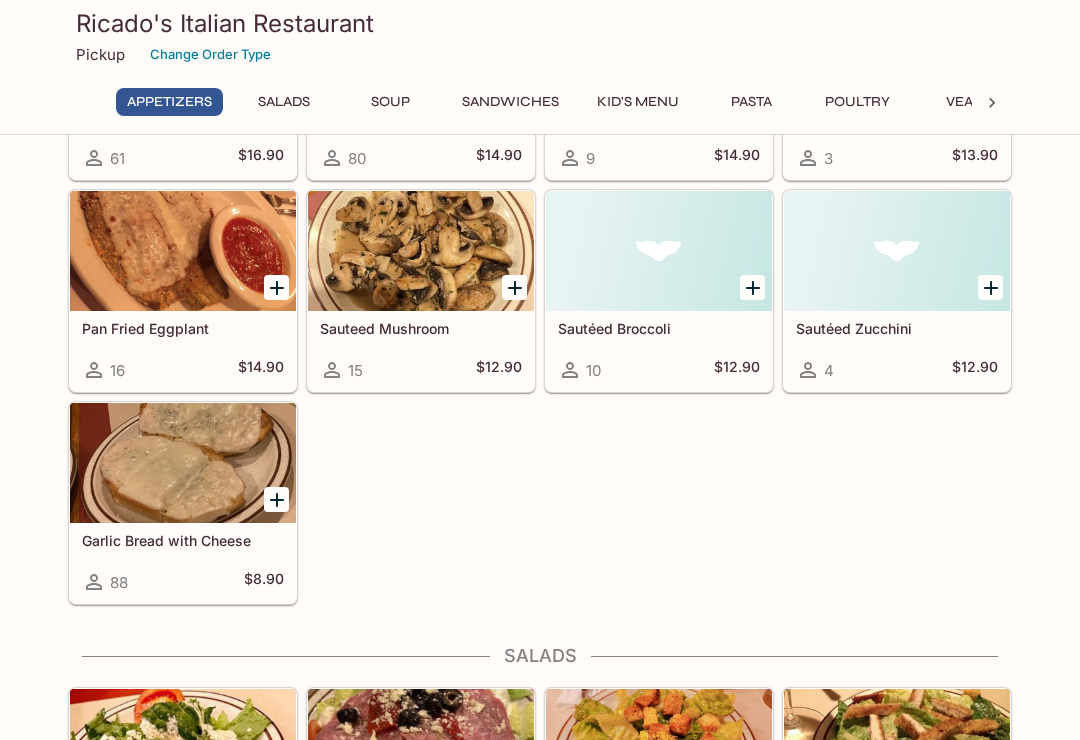 scroll, scrollTop: 208, scrollLeft: 0, axis: vertical 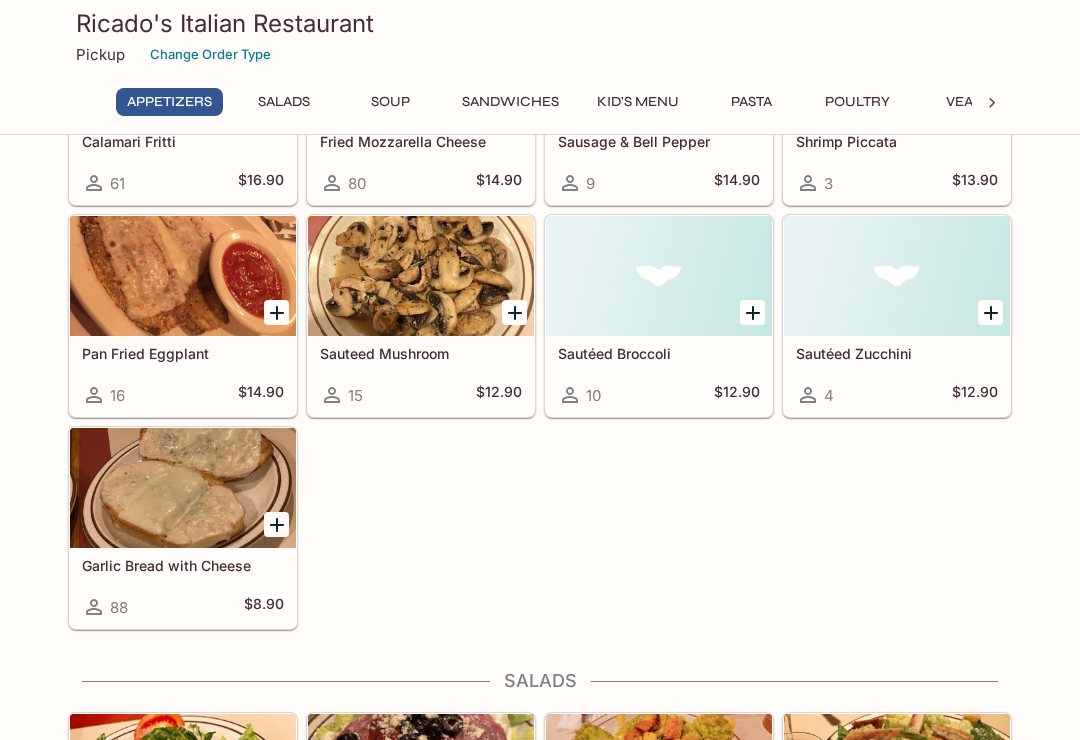 click at bounding box center [183, 276] 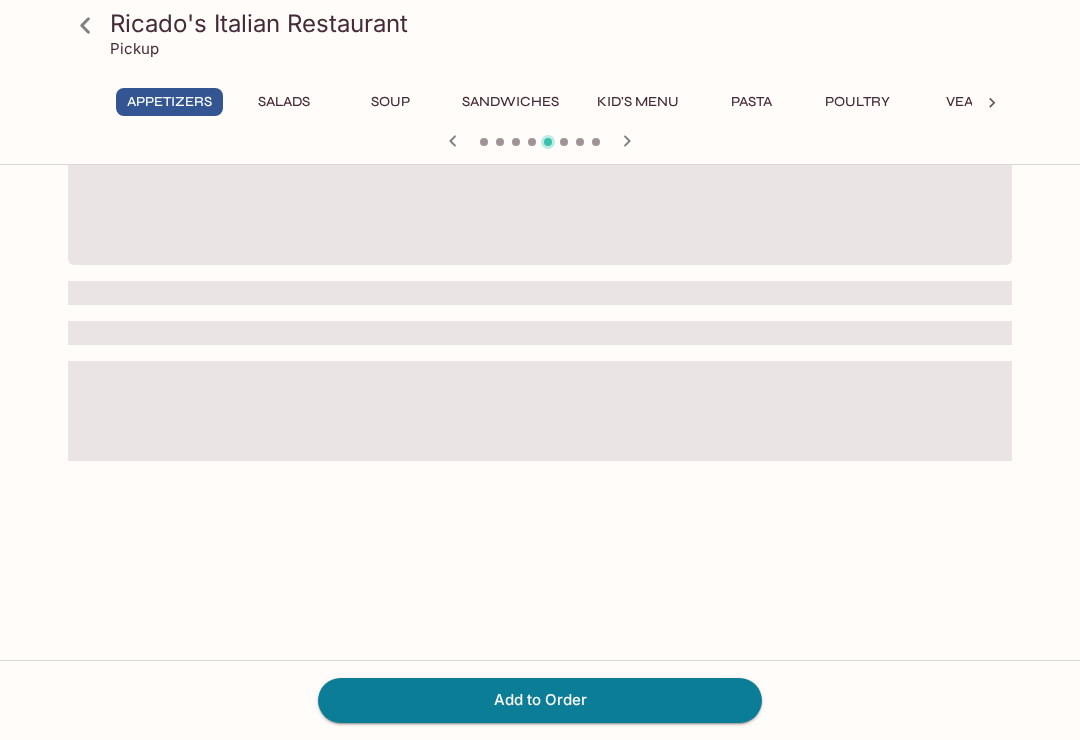 scroll, scrollTop: 0, scrollLeft: 0, axis: both 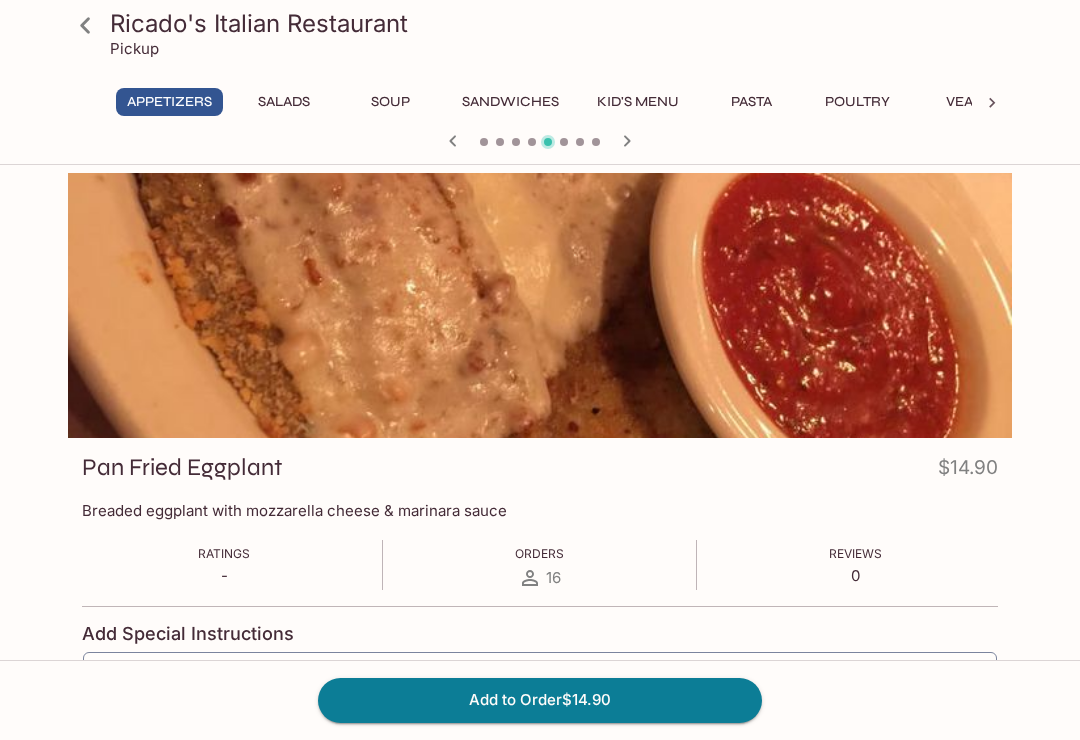 click on "Add to Order  $14.90" at bounding box center [540, 700] 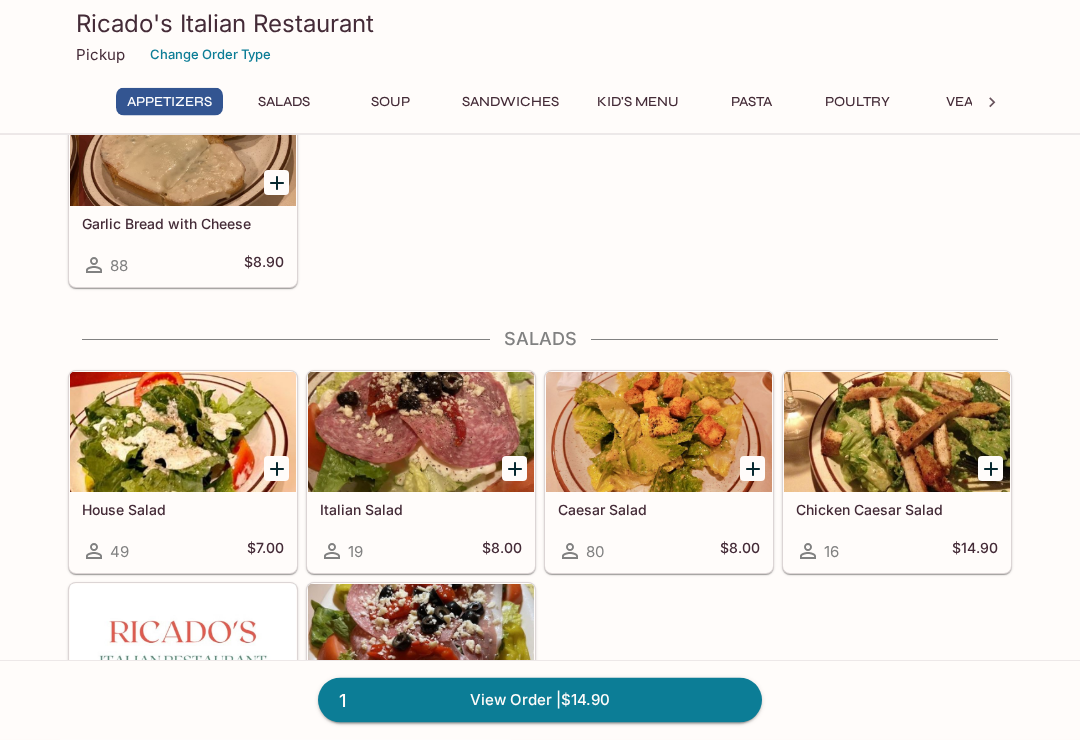 scroll, scrollTop: 552, scrollLeft: 0, axis: vertical 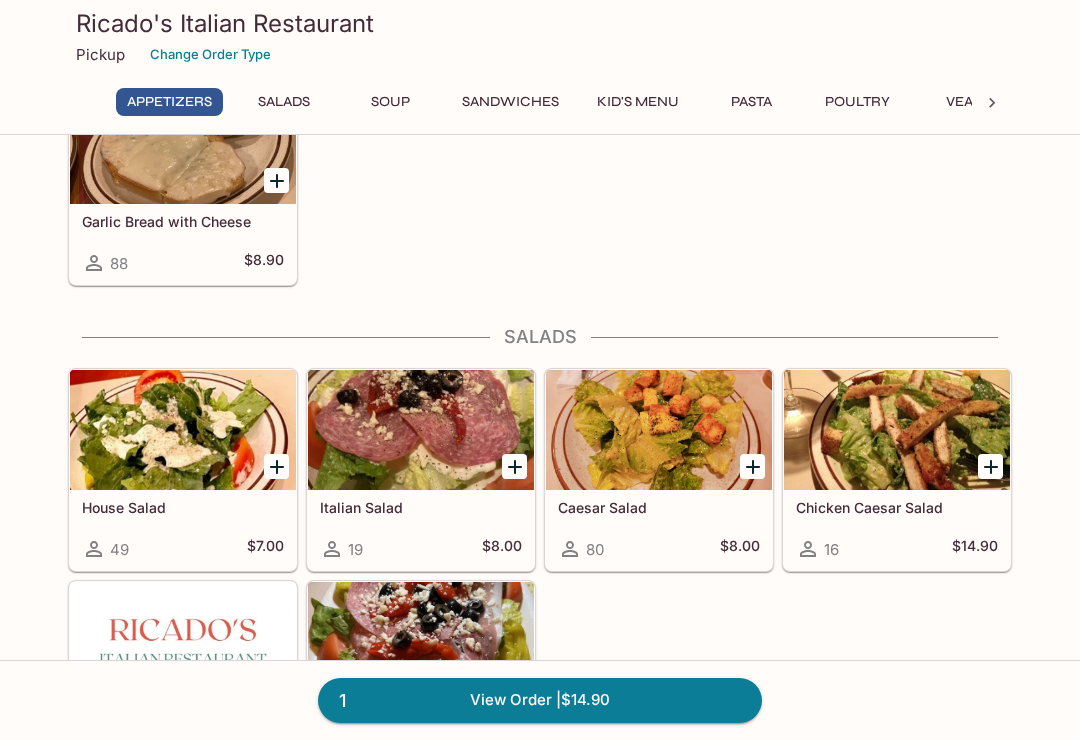 click at bounding box center [421, 430] 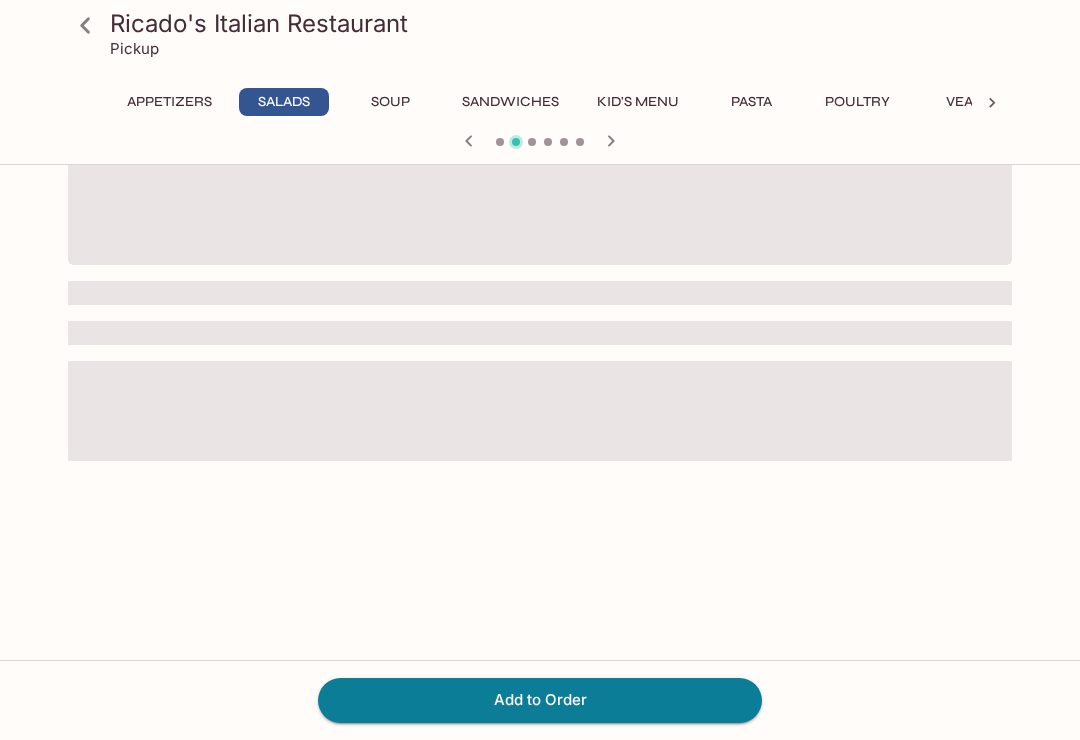 scroll, scrollTop: 0, scrollLeft: 0, axis: both 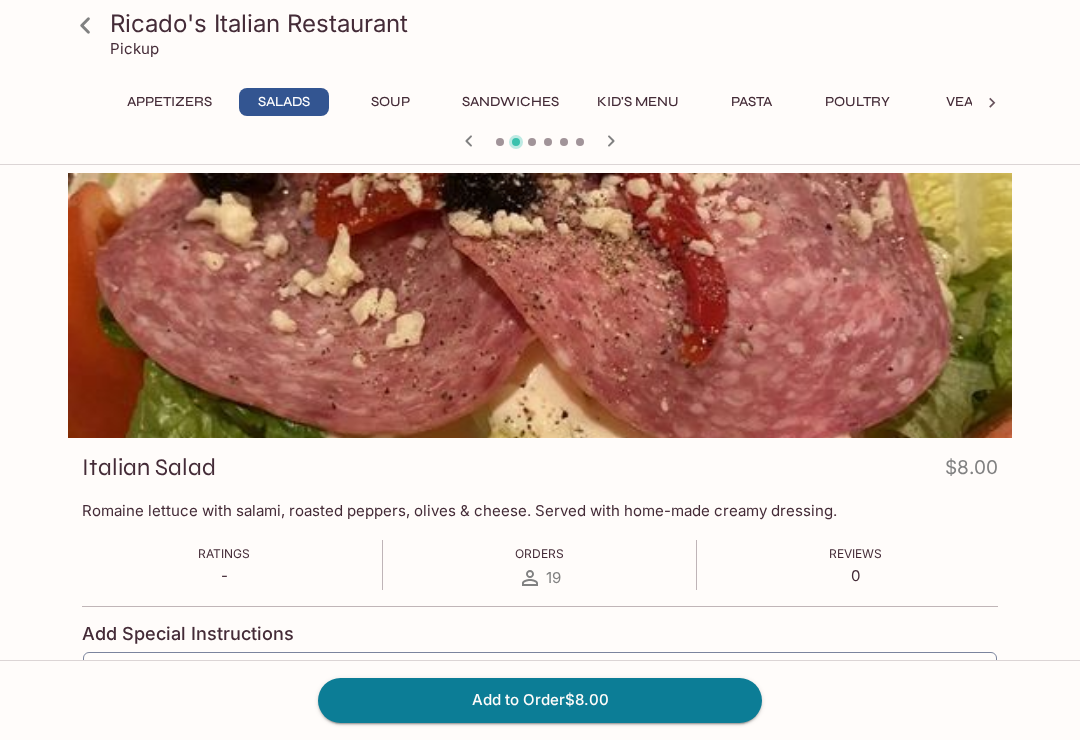 click on "Add to Order  $8.00" at bounding box center (540, 700) 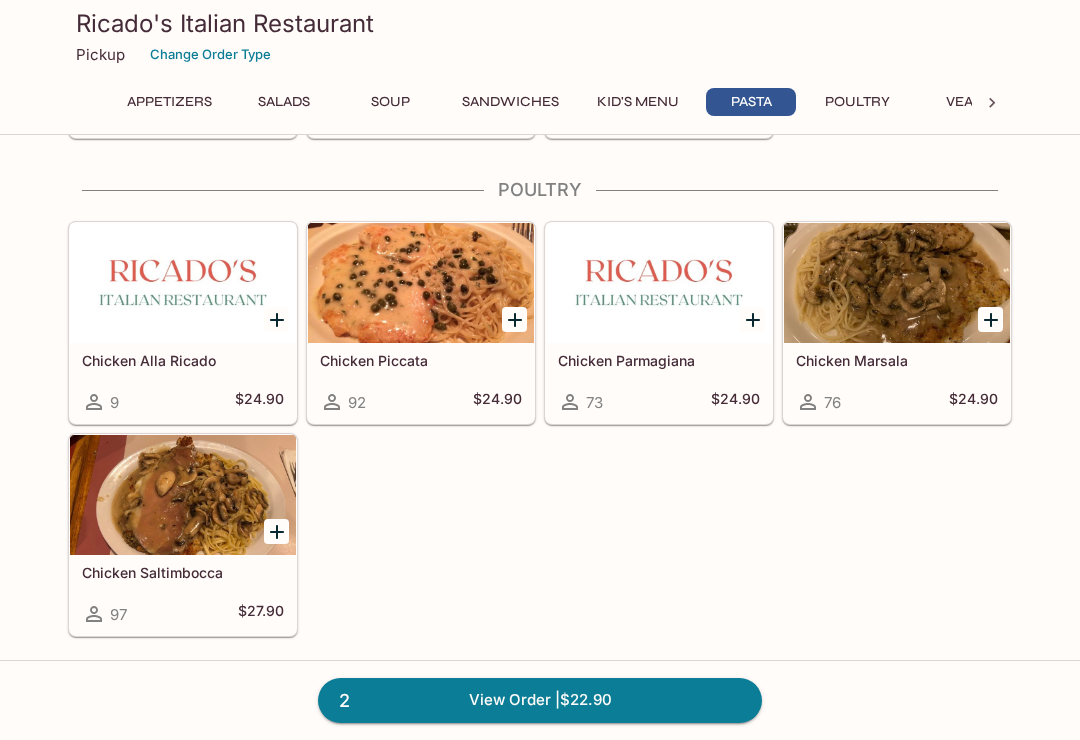 scroll, scrollTop: 3616, scrollLeft: 0, axis: vertical 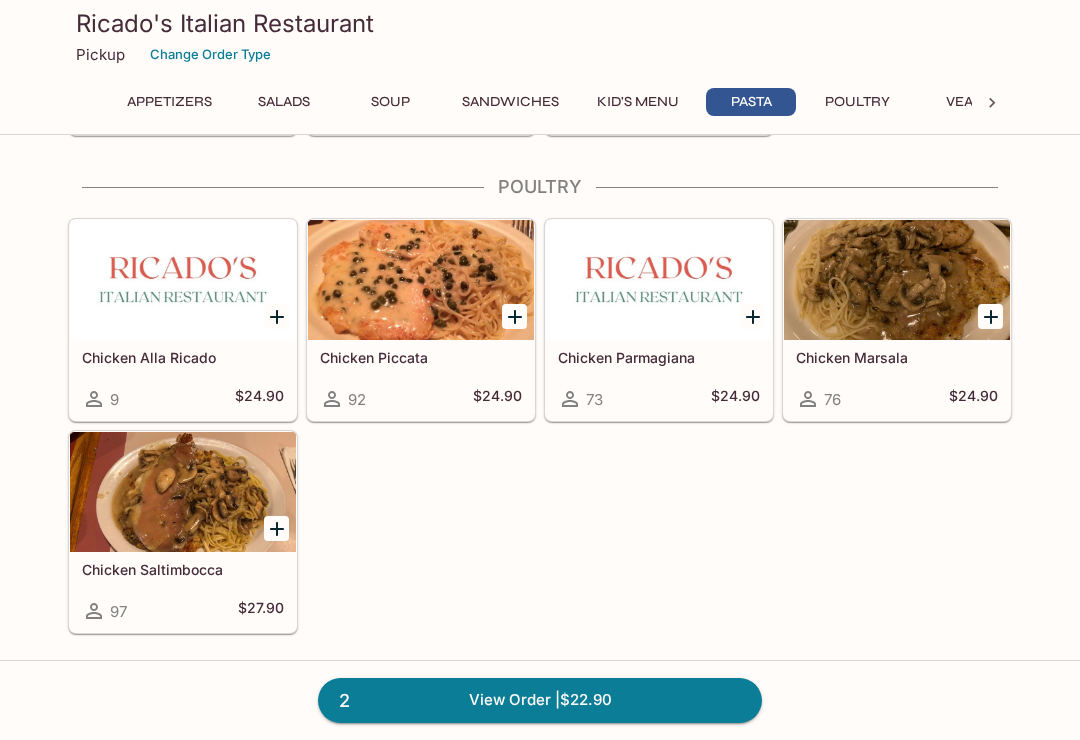 click at bounding box center (421, 280) 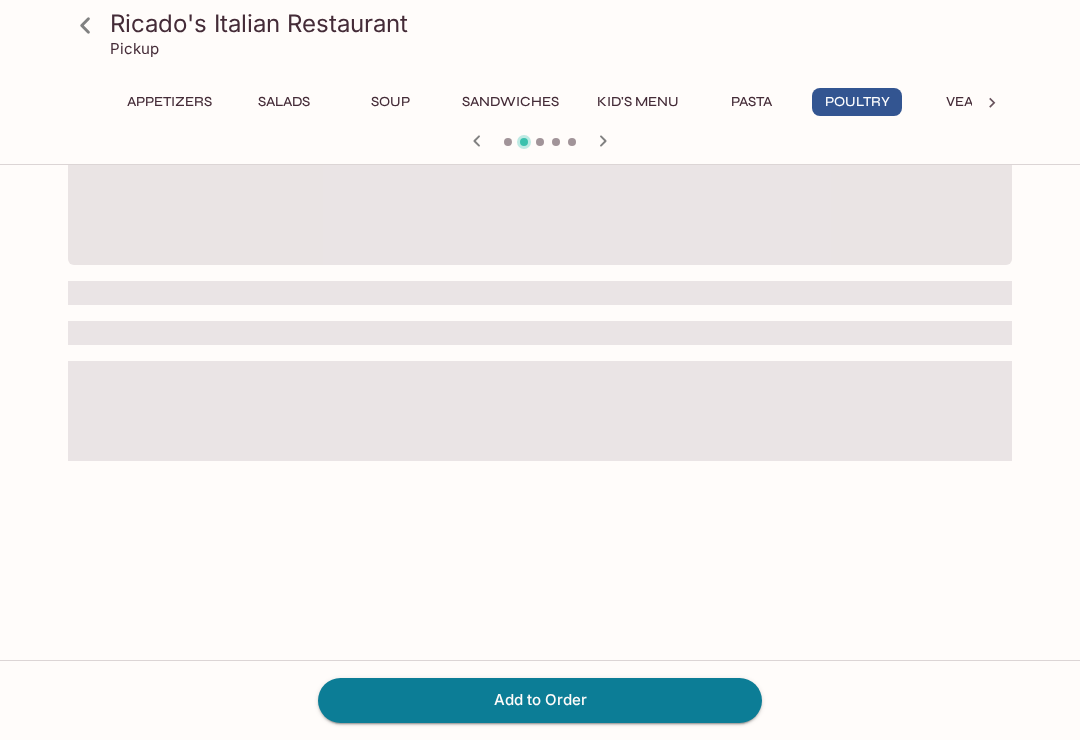 scroll, scrollTop: 0, scrollLeft: 0, axis: both 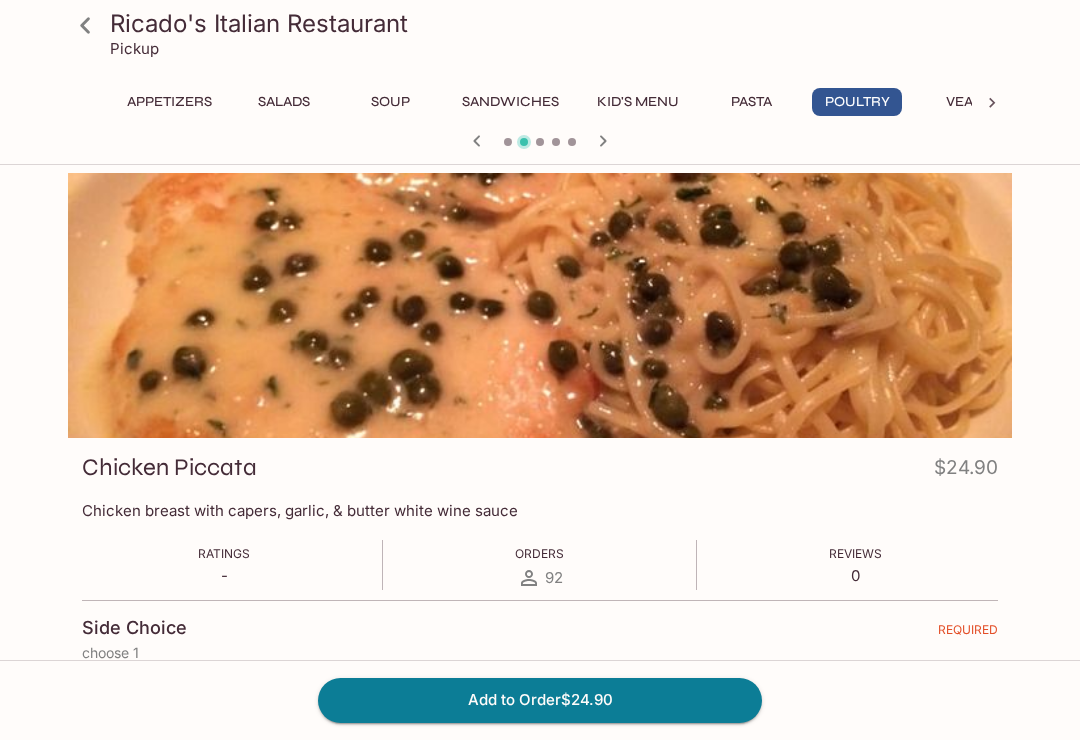 click on "Add to Order  $24.90" at bounding box center (540, 700) 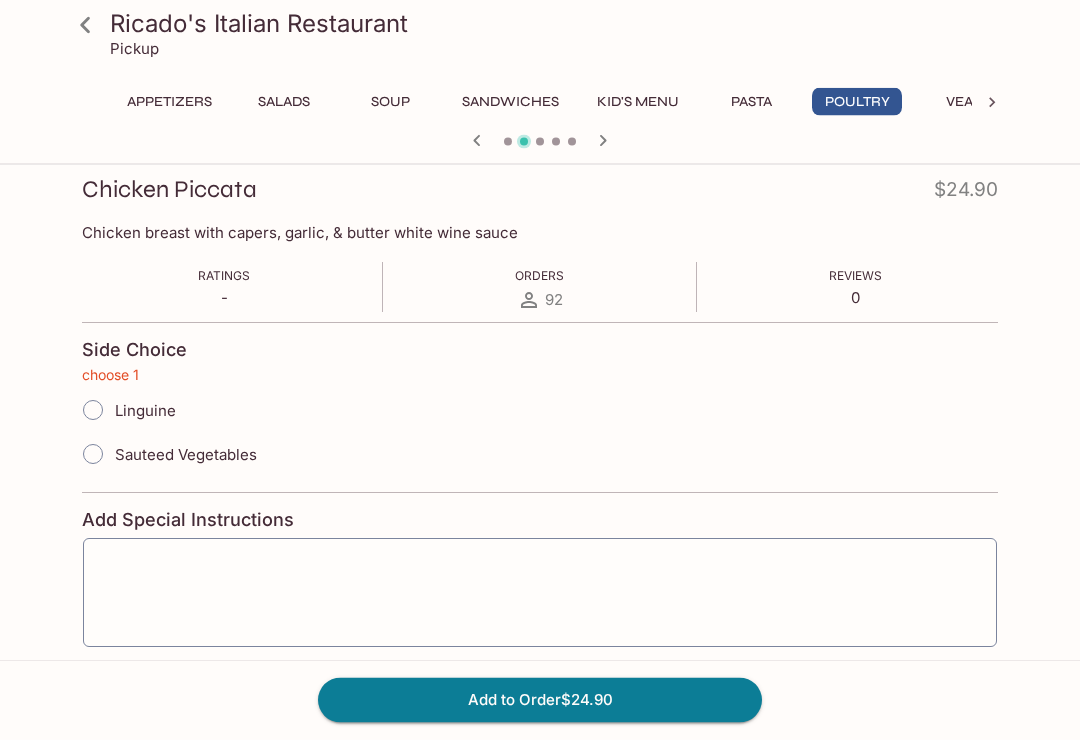 scroll, scrollTop: 309, scrollLeft: 0, axis: vertical 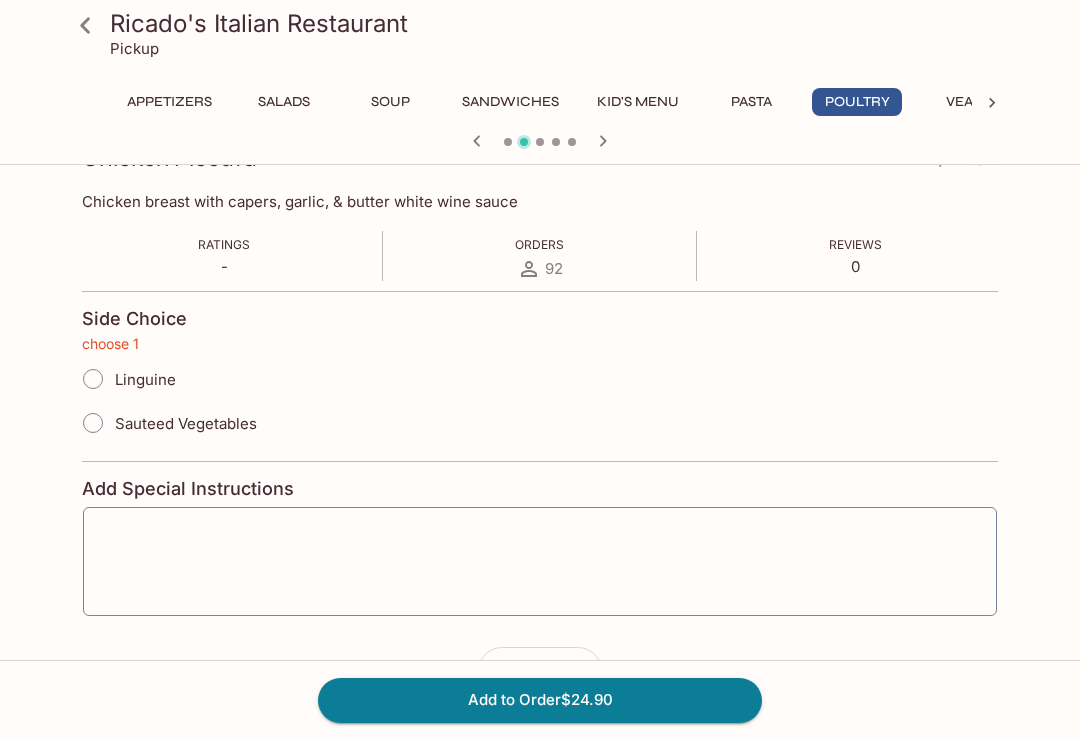 click on "Linguine" at bounding box center [93, 379] 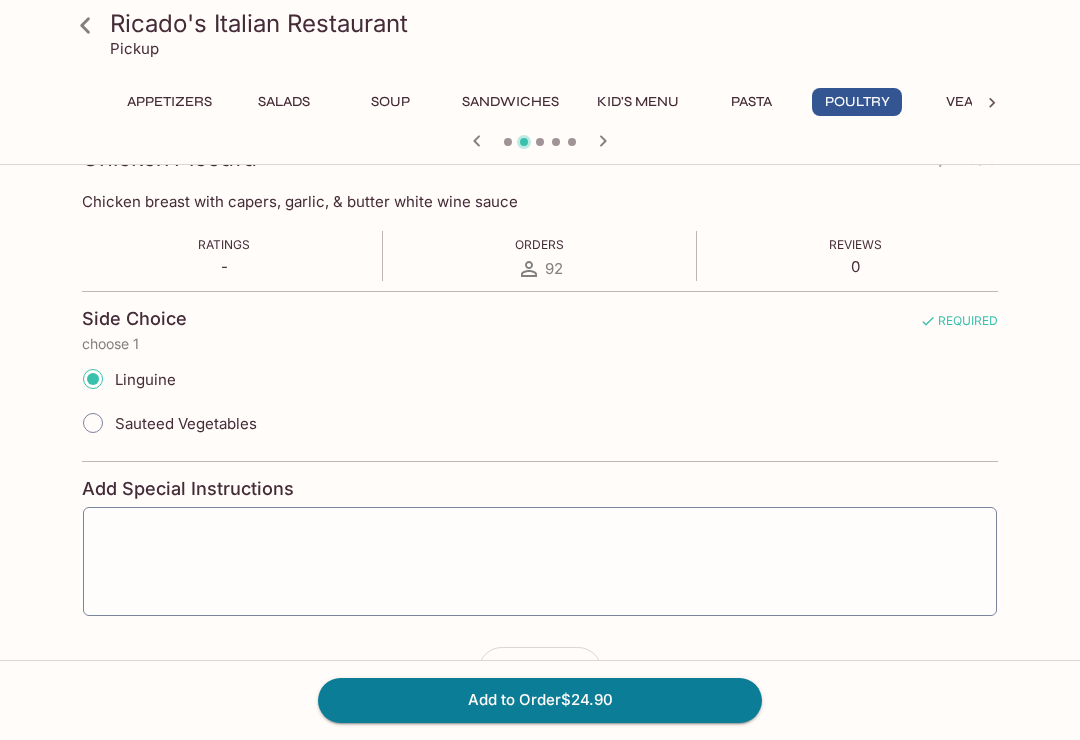 click on "Add to Order  $24.90" at bounding box center (540, 700) 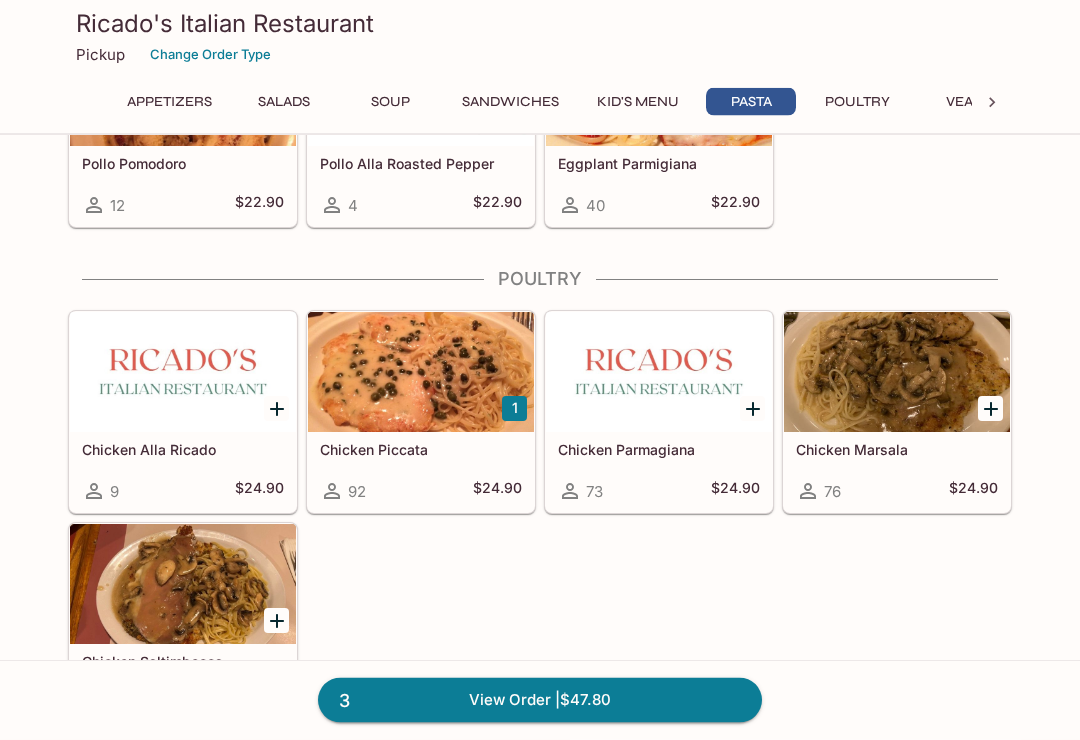 scroll, scrollTop: 3524, scrollLeft: 0, axis: vertical 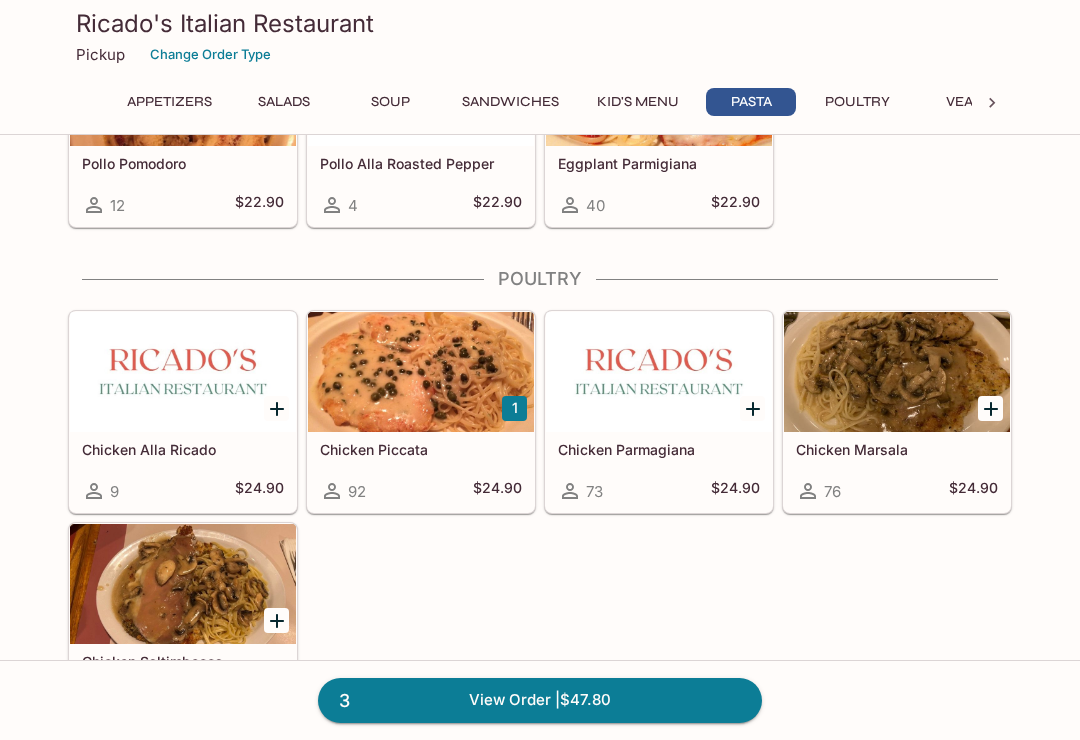 click at bounding box center (183, 372) 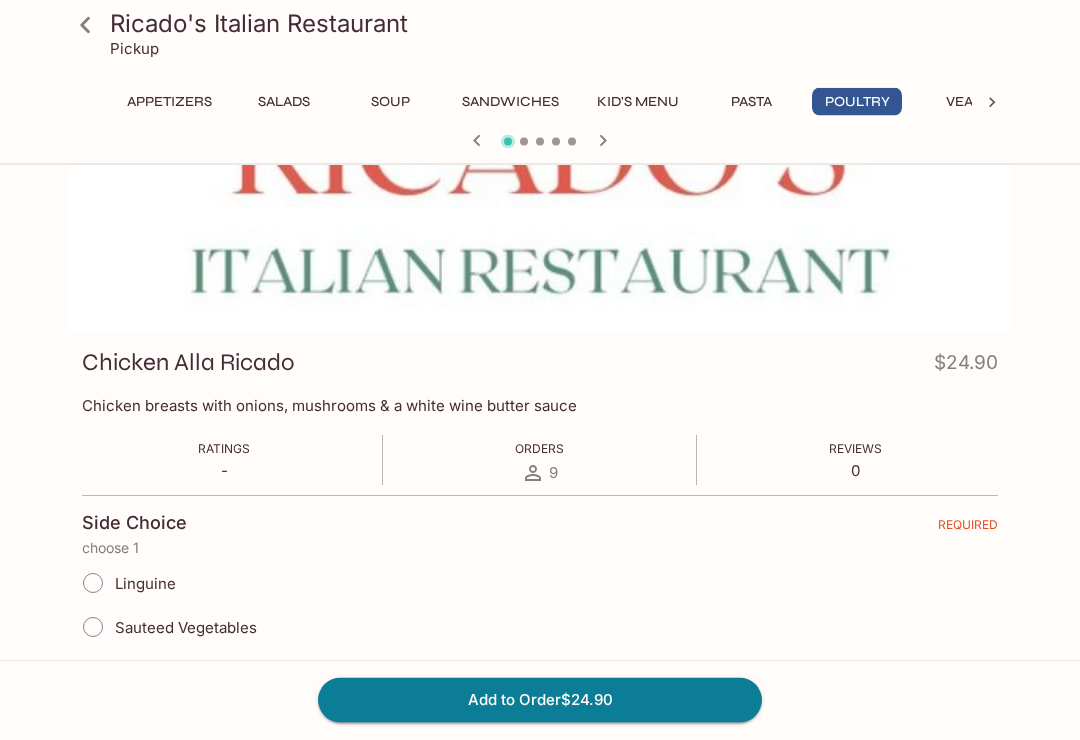 click on "Linguine" at bounding box center [93, 584] 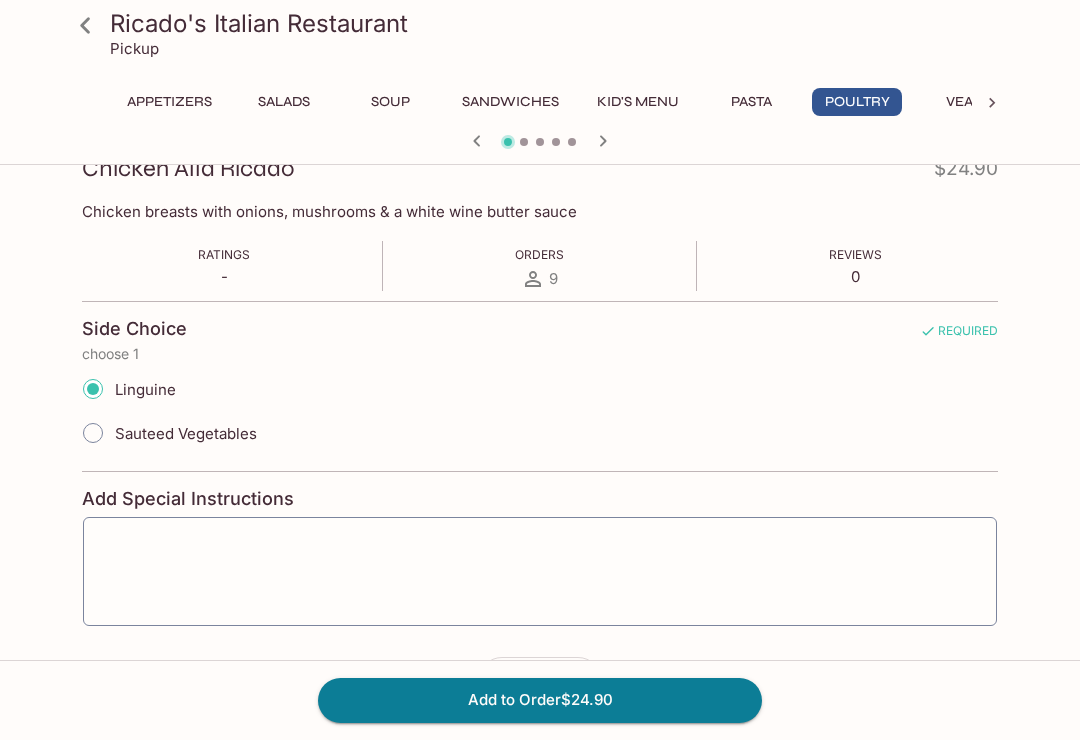 scroll, scrollTop: 342, scrollLeft: 0, axis: vertical 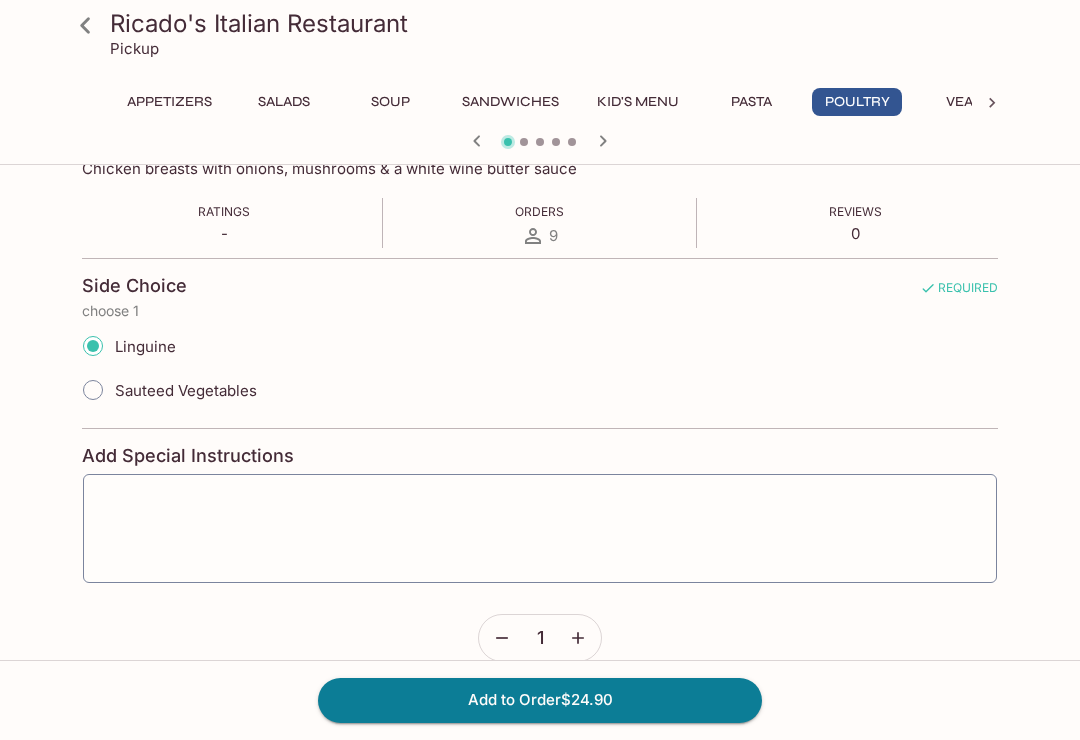 click on "Add to Order  $24.90" at bounding box center (540, 700) 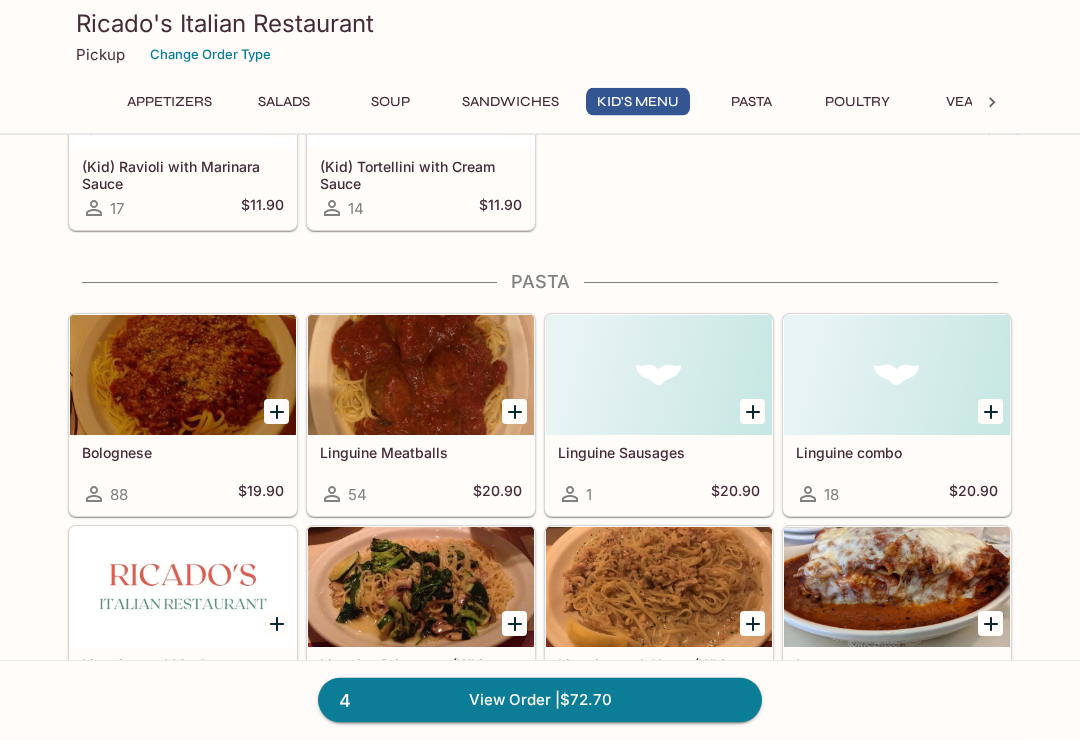 scroll, scrollTop: 2175, scrollLeft: 0, axis: vertical 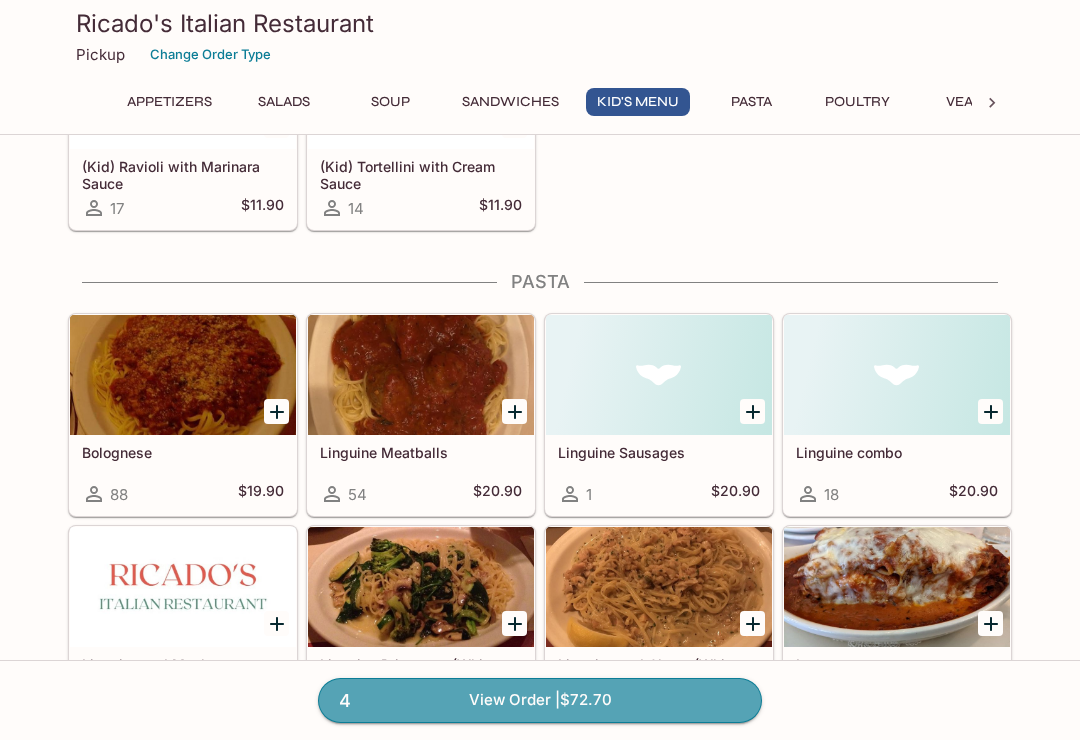 click on "4 View Order |  $72.70" at bounding box center [540, 700] 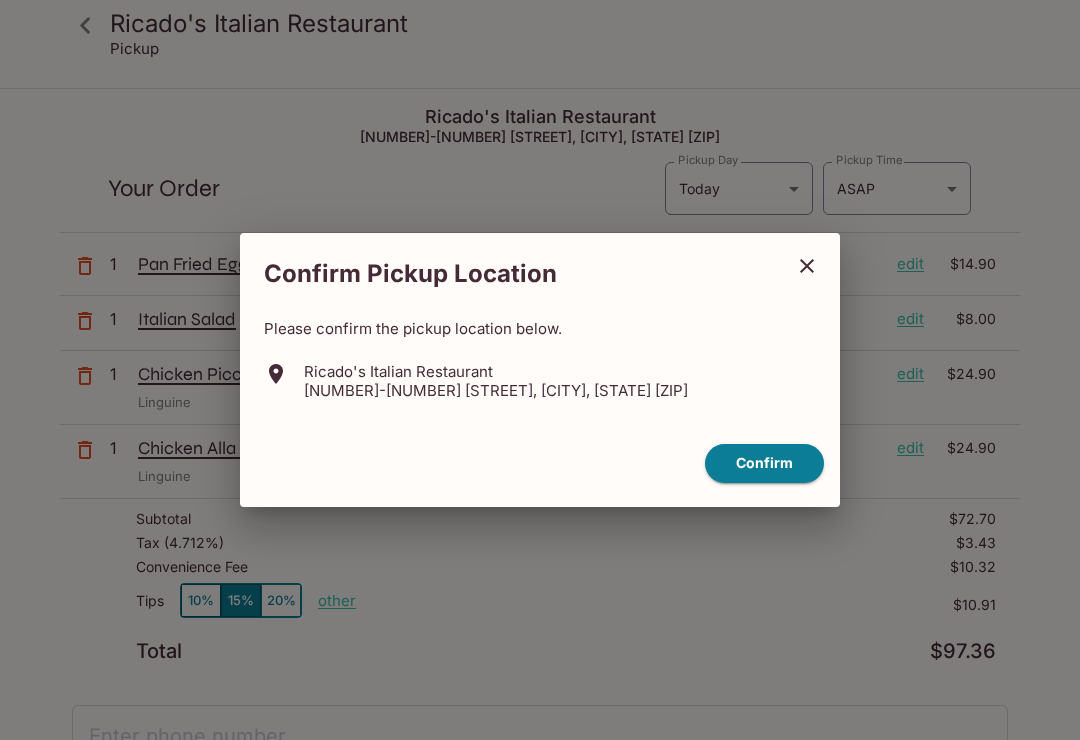 click on "Confirm" at bounding box center [764, 463] 